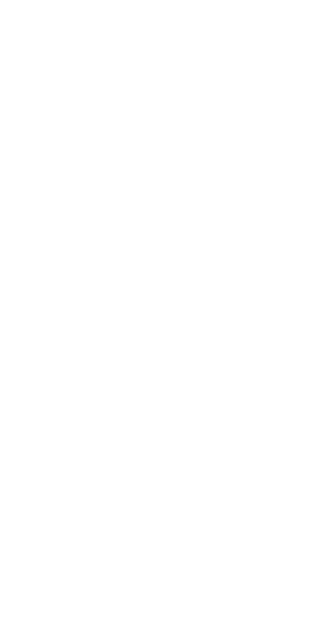 scroll, scrollTop: 0, scrollLeft: 0, axis: both 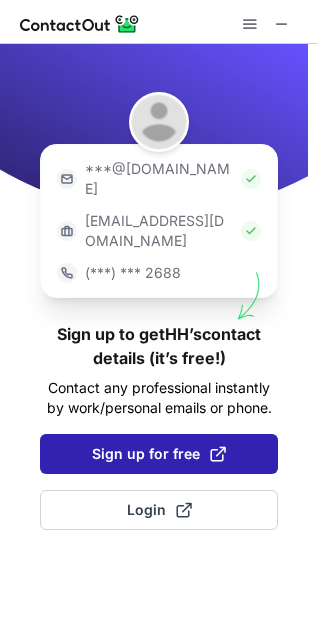 click on "Sign up for free" at bounding box center (159, 454) 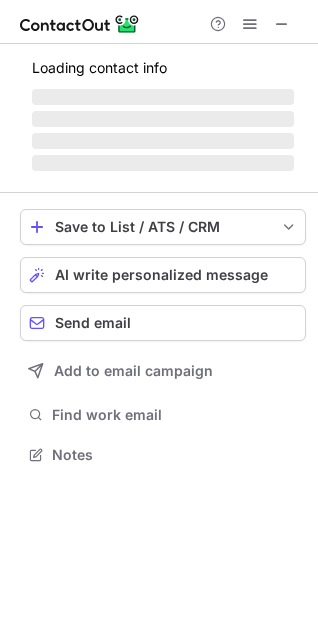 scroll, scrollTop: 10, scrollLeft: 9, axis: both 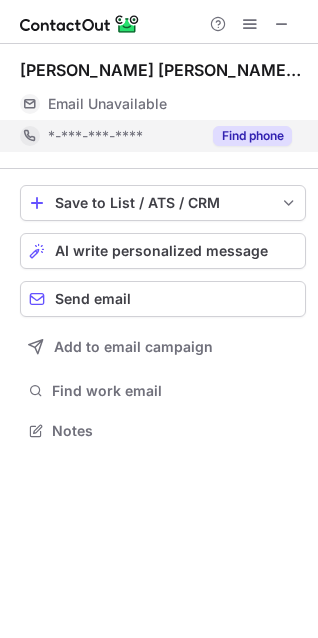 click on "Find phone" at bounding box center [252, 136] 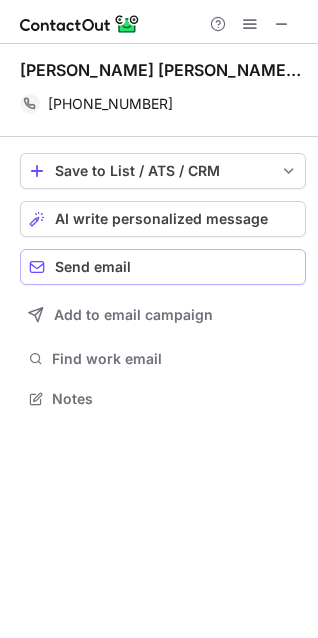 scroll, scrollTop: 384, scrollLeft: 318, axis: both 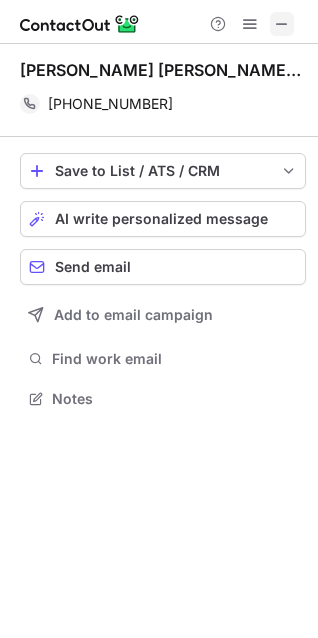 click at bounding box center (282, 24) 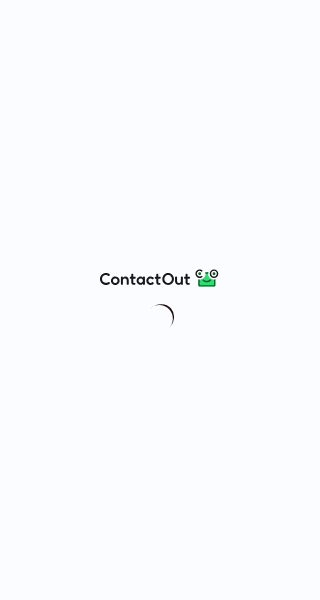 scroll, scrollTop: 0, scrollLeft: 0, axis: both 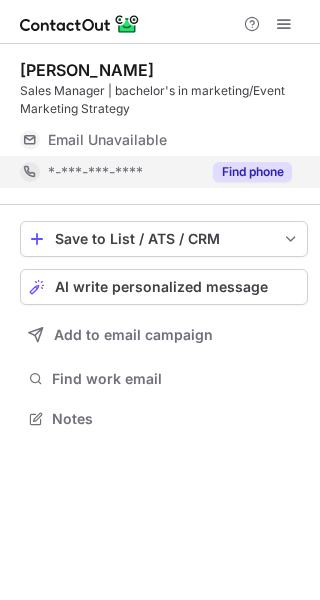 click on "Find phone" at bounding box center (252, 172) 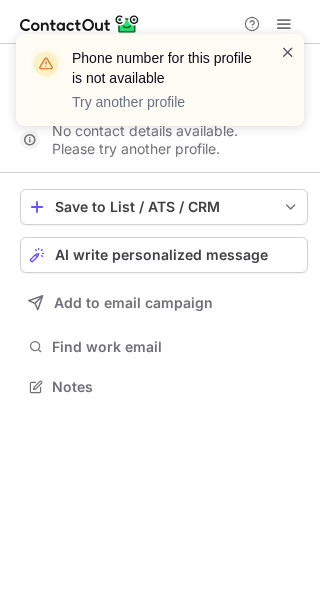 scroll, scrollTop: 372, scrollLeft: 320, axis: both 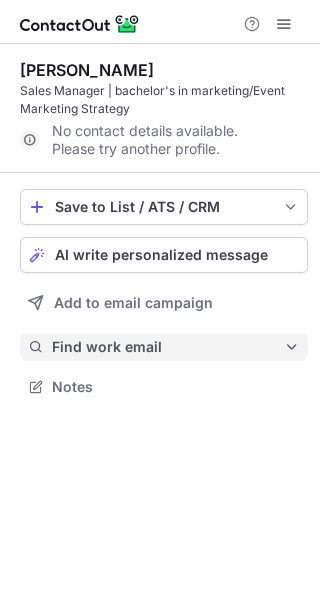 click on "Find work email" at bounding box center [168, 347] 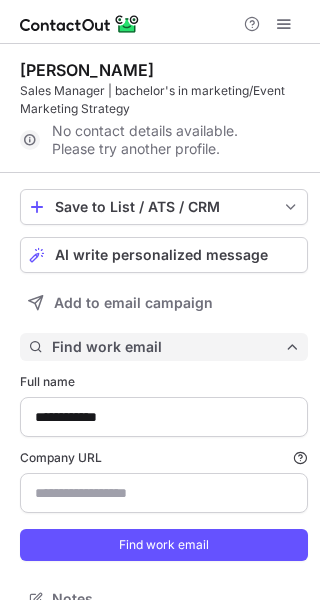 type on "**********" 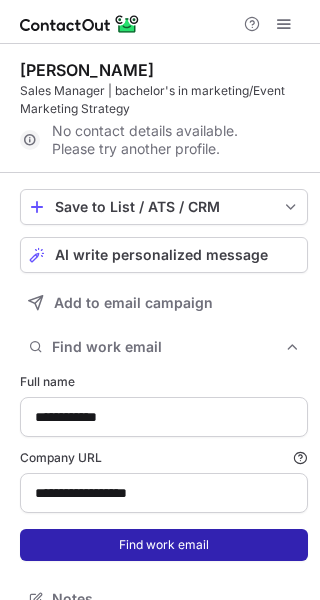 click on "Find work email" at bounding box center (164, 545) 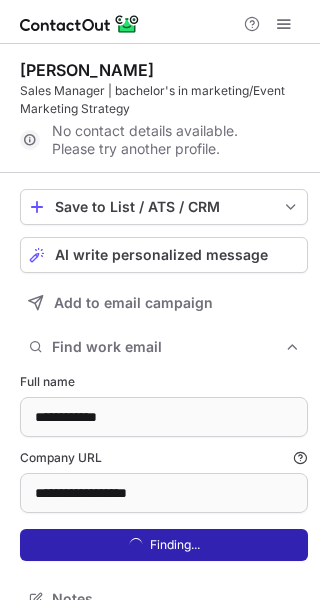 scroll, scrollTop: 10, scrollLeft: 9, axis: both 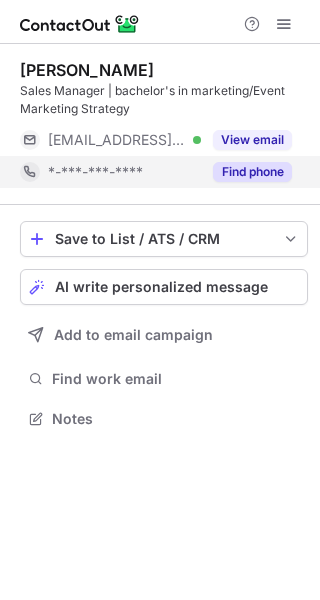 click on "Find phone" at bounding box center (252, 172) 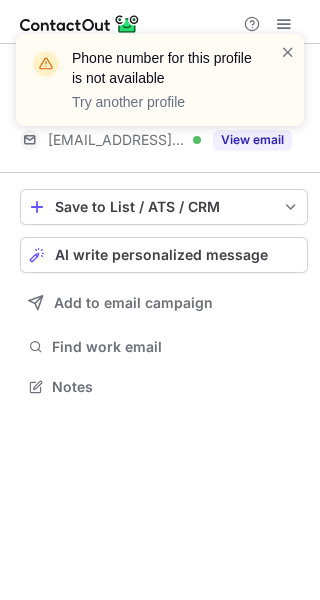scroll, scrollTop: 372, scrollLeft: 320, axis: both 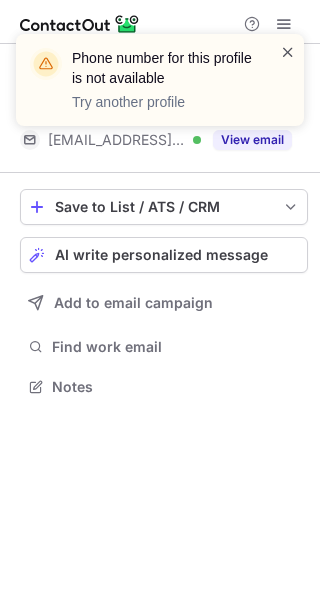 click at bounding box center [288, 52] 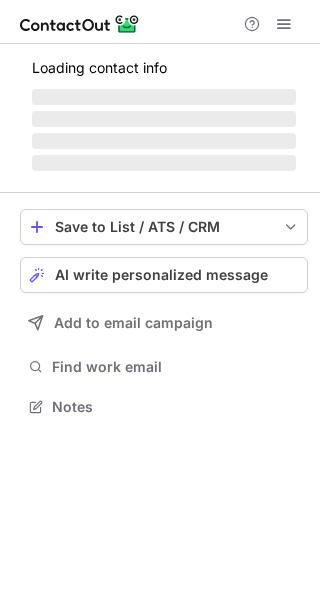 scroll, scrollTop: 0, scrollLeft: 0, axis: both 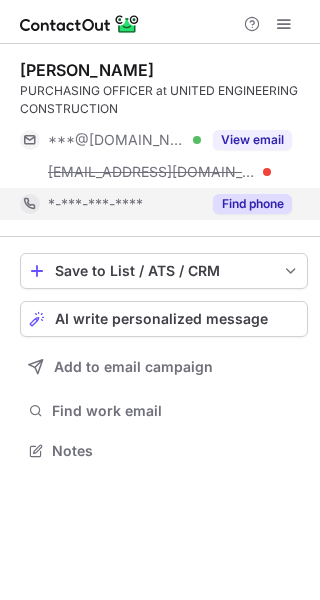 click on "Find phone" at bounding box center [252, 204] 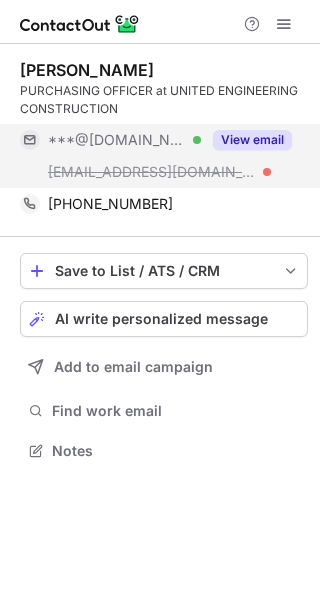 click on "View email" at bounding box center [252, 140] 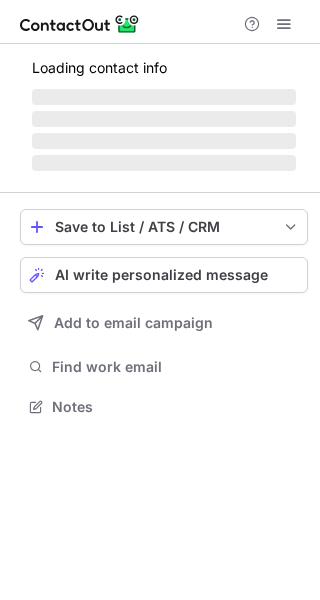 scroll, scrollTop: 0, scrollLeft: 0, axis: both 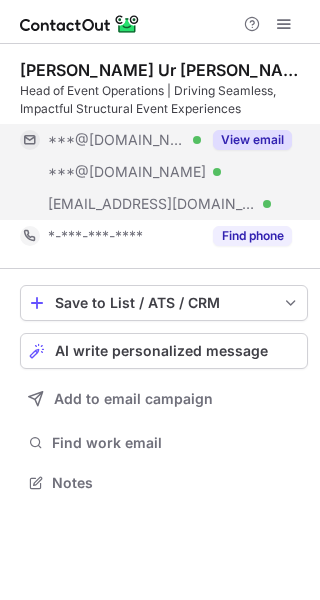 click on "View email" at bounding box center [252, 140] 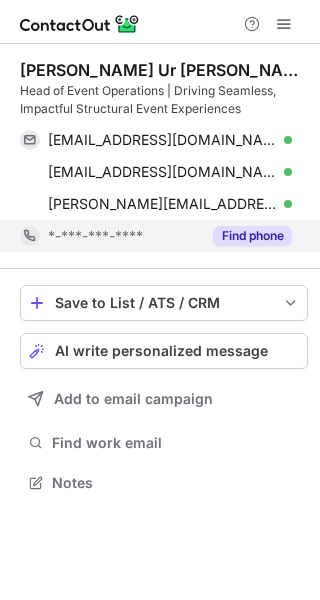 click on "Find phone" at bounding box center (252, 236) 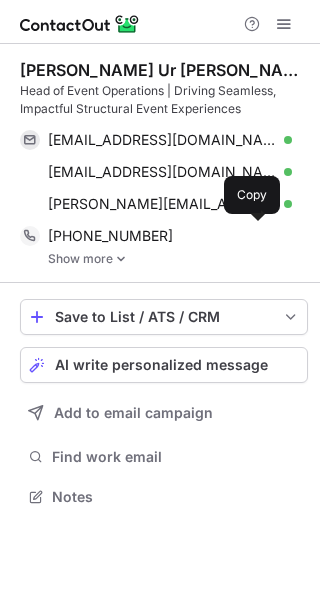 scroll, scrollTop: 10, scrollLeft: 10, axis: both 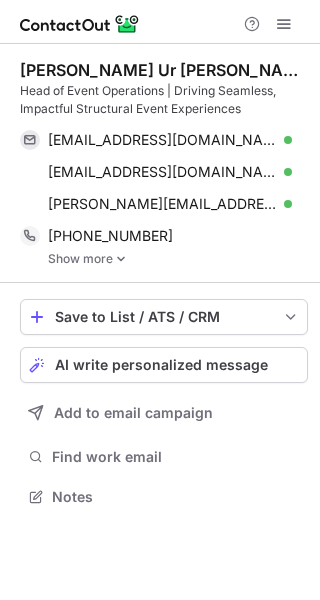 click at bounding box center [121, 259] 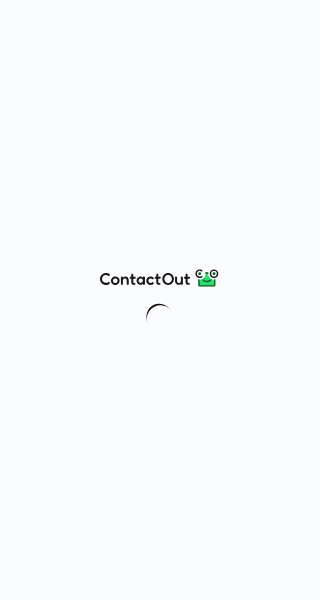 scroll, scrollTop: 0, scrollLeft: 0, axis: both 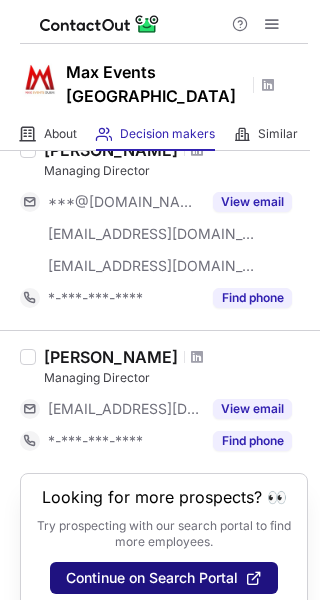 click on "Continue on Search Portal" at bounding box center [152, 578] 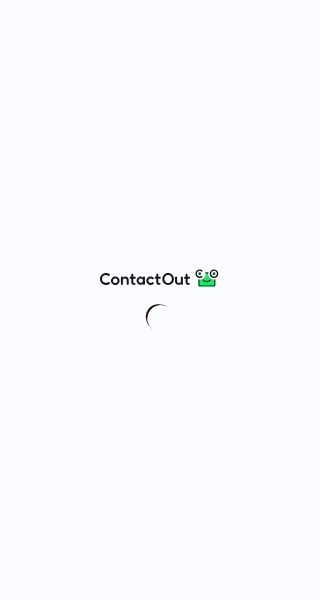 scroll, scrollTop: 0, scrollLeft: 0, axis: both 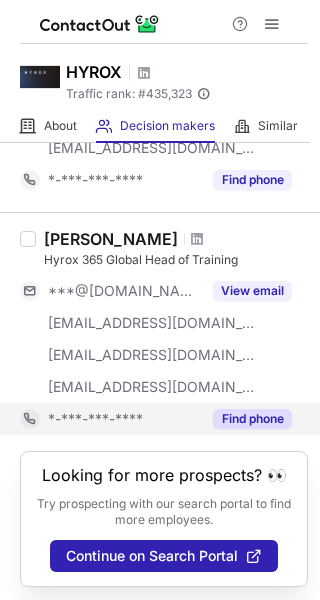 click on "Find phone" at bounding box center (252, 419) 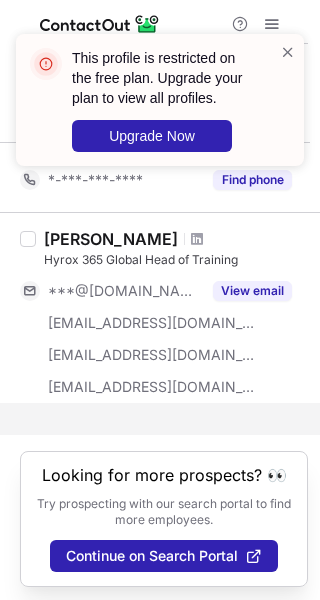 scroll, scrollTop: 1561, scrollLeft: 0, axis: vertical 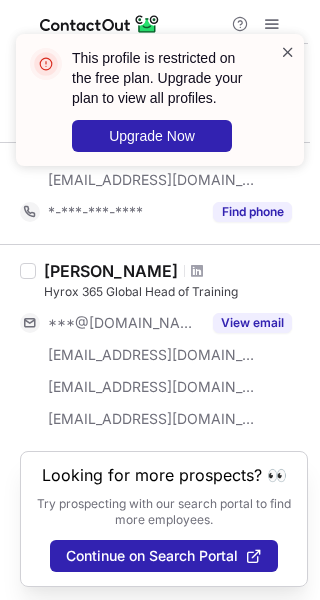 click at bounding box center (288, 52) 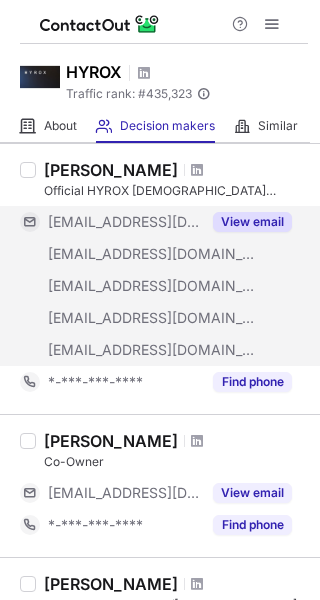 scroll, scrollTop: 88, scrollLeft: 0, axis: vertical 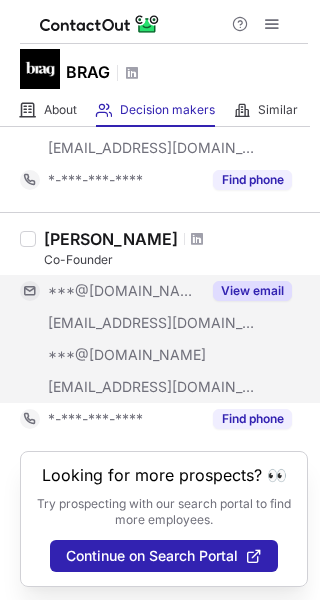 click on "View email" at bounding box center (252, 291) 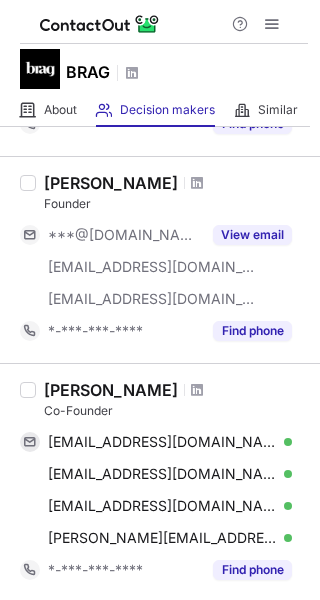 scroll, scrollTop: 1553, scrollLeft: 0, axis: vertical 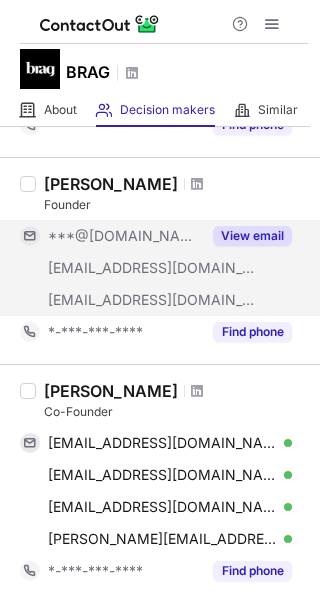click on "View email" at bounding box center [252, 236] 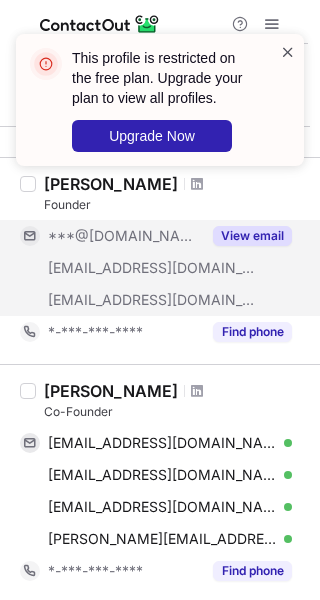 click at bounding box center (288, 52) 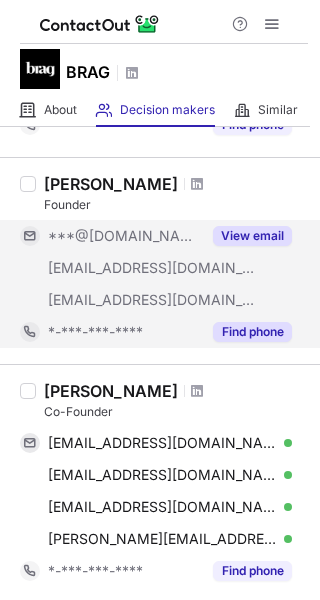 click on "Find phone" at bounding box center (252, 332) 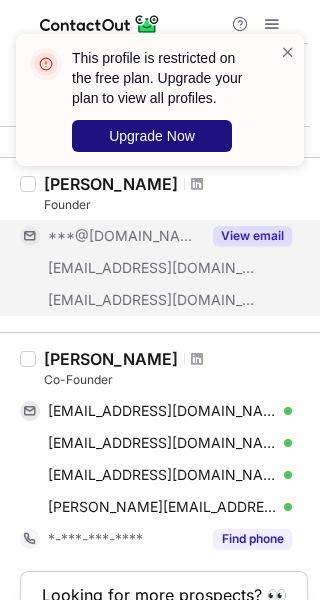 click on "Upgrade Now" at bounding box center (152, 136) 